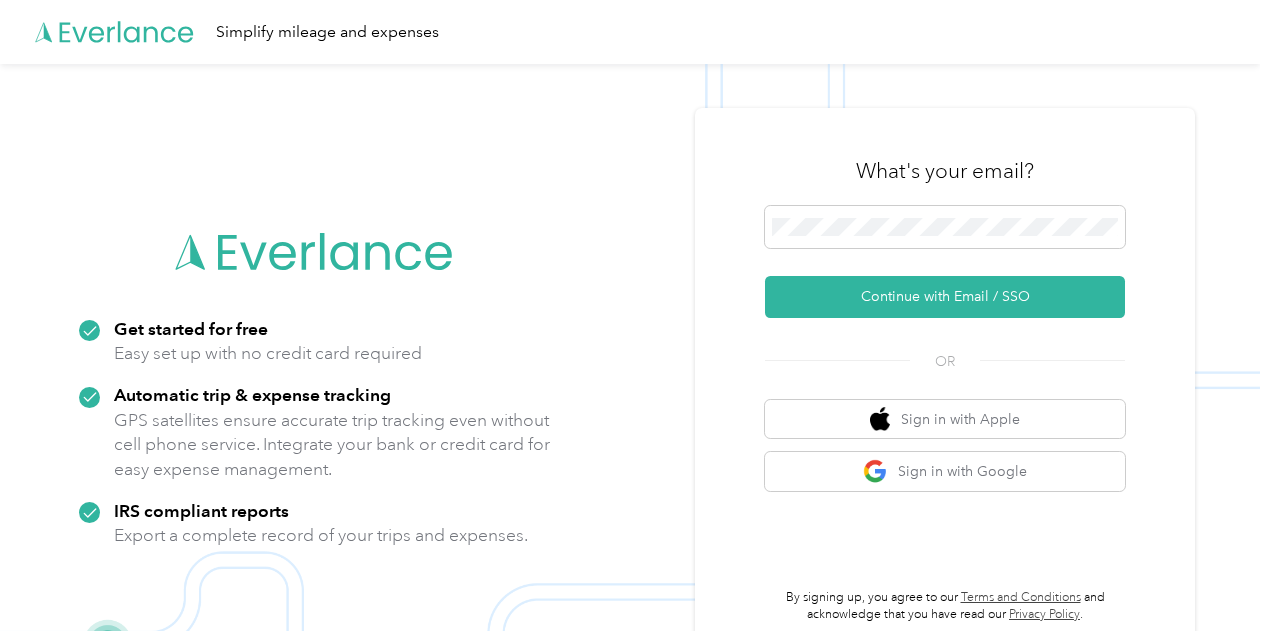 scroll, scrollTop: 0, scrollLeft: 0, axis: both 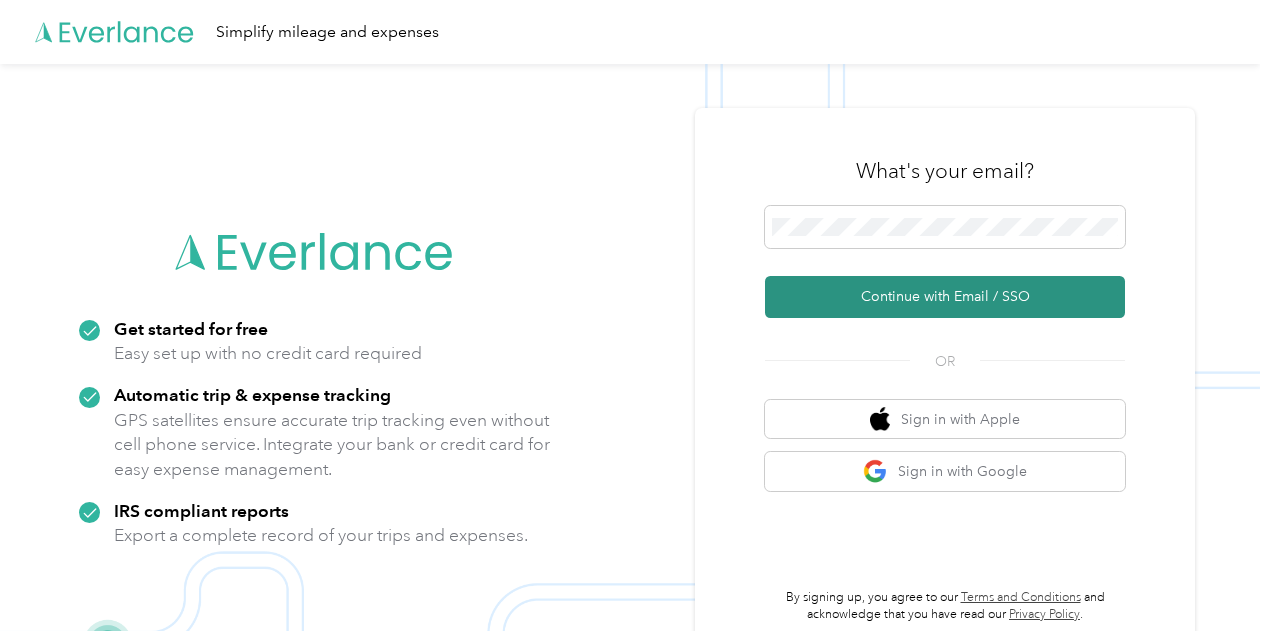 click on "Continue with Email / SSO" at bounding box center (945, 297) 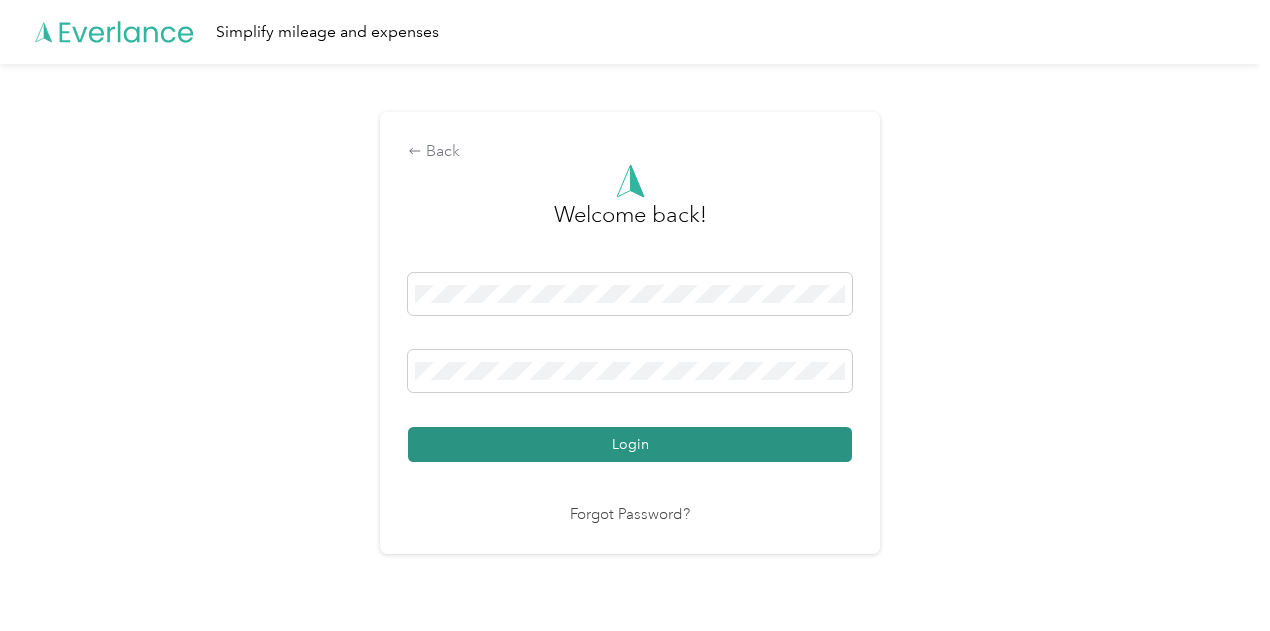 click on "Login" at bounding box center (630, 444) 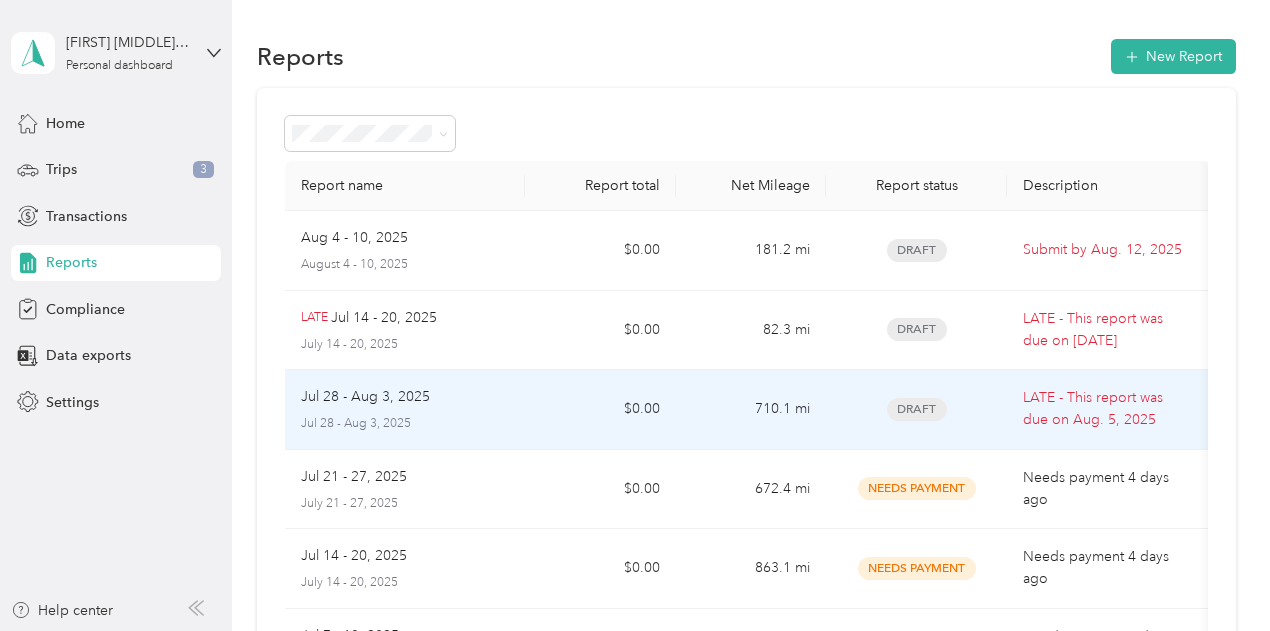 click on "[STATUS] - This report was due on [DATE]" at bounding box center (1107, 409) 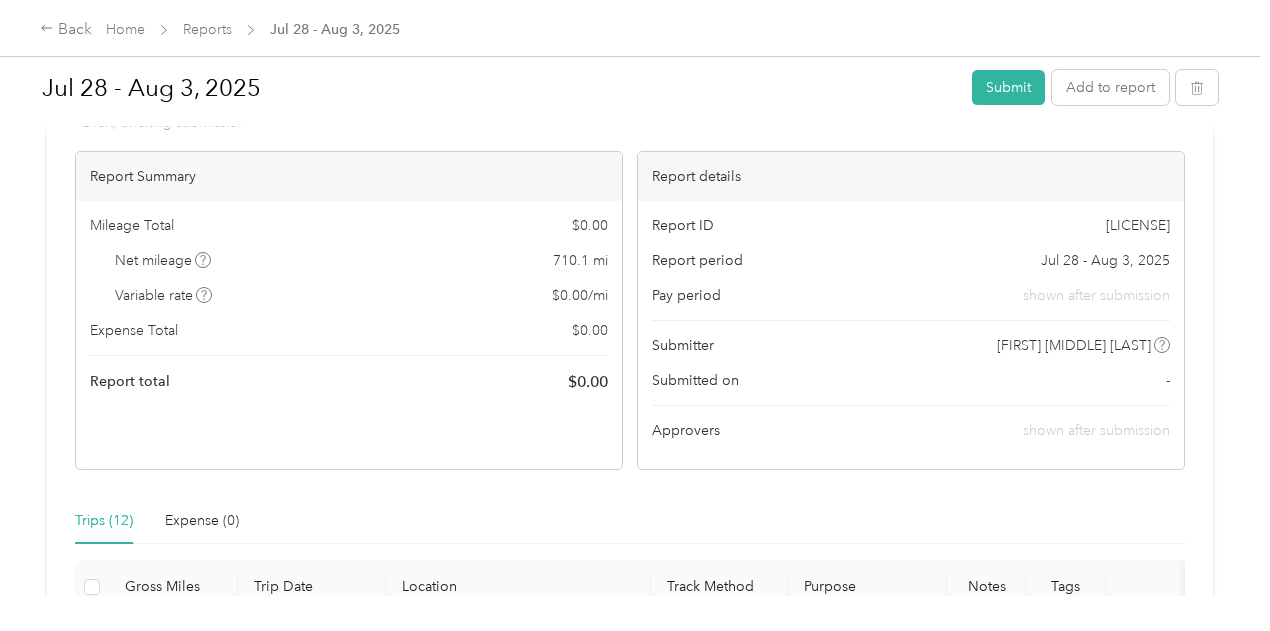 scroll, scrollTop: 0, scrollLeft: 0, axis: both 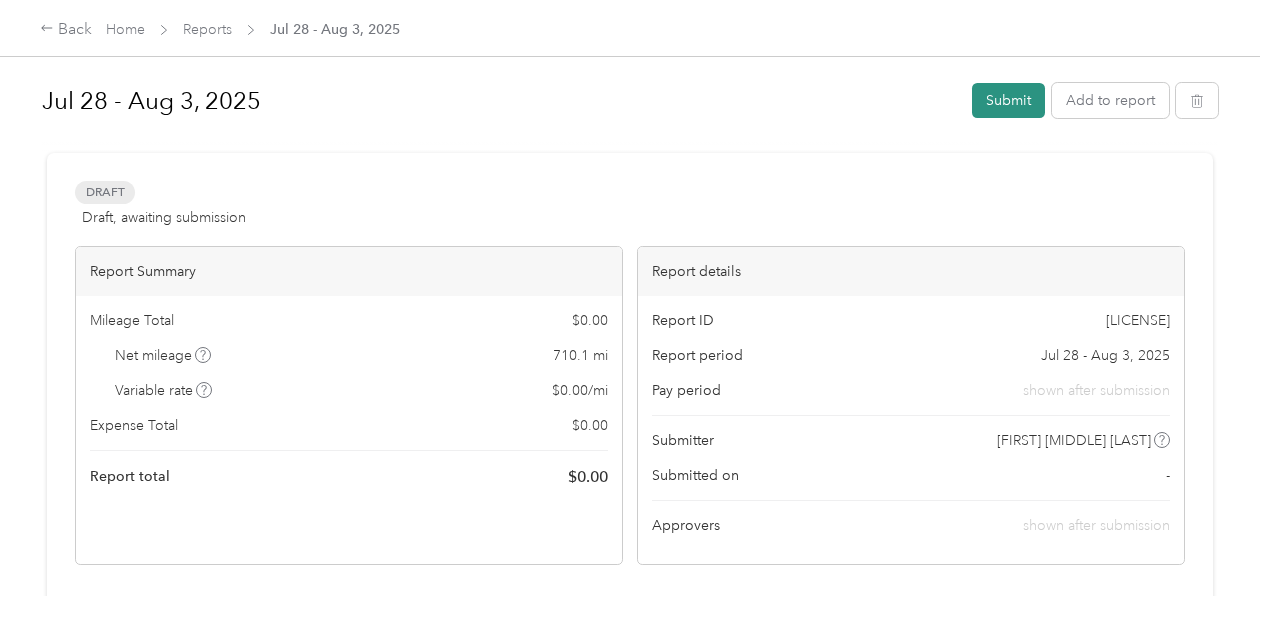 click on "Submit" at bounding box center [1008, 100] 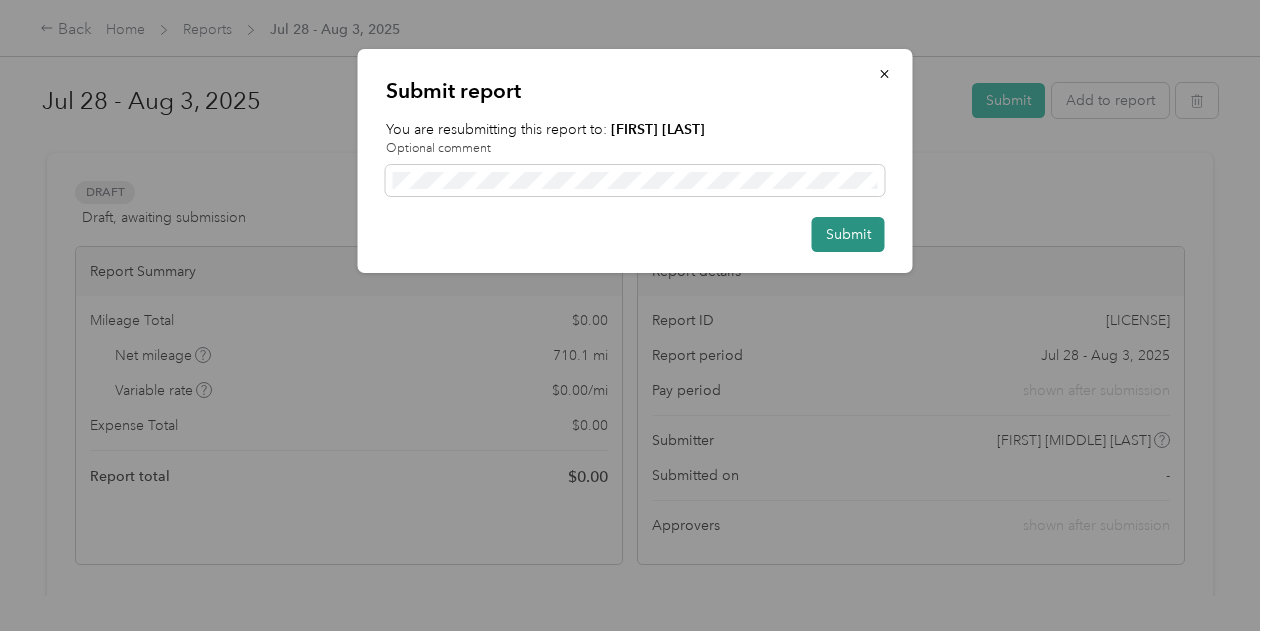 click on "Submit" at bounding box center [848, 234] 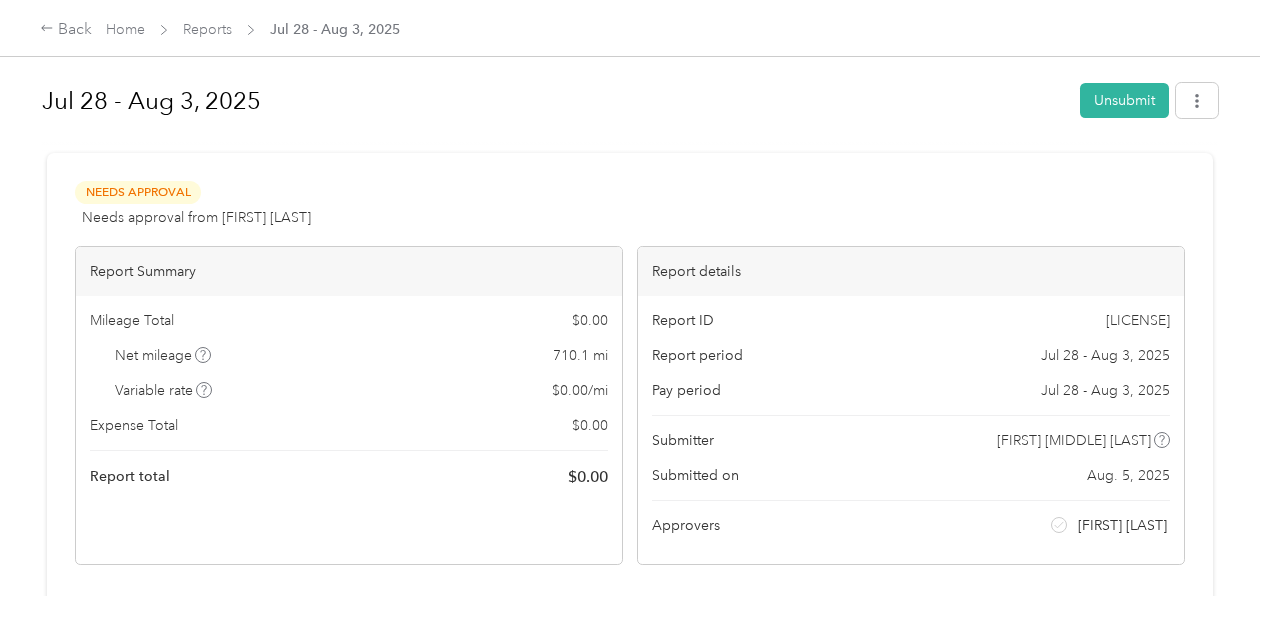 click on "Home" at bounding box center [125, 29] 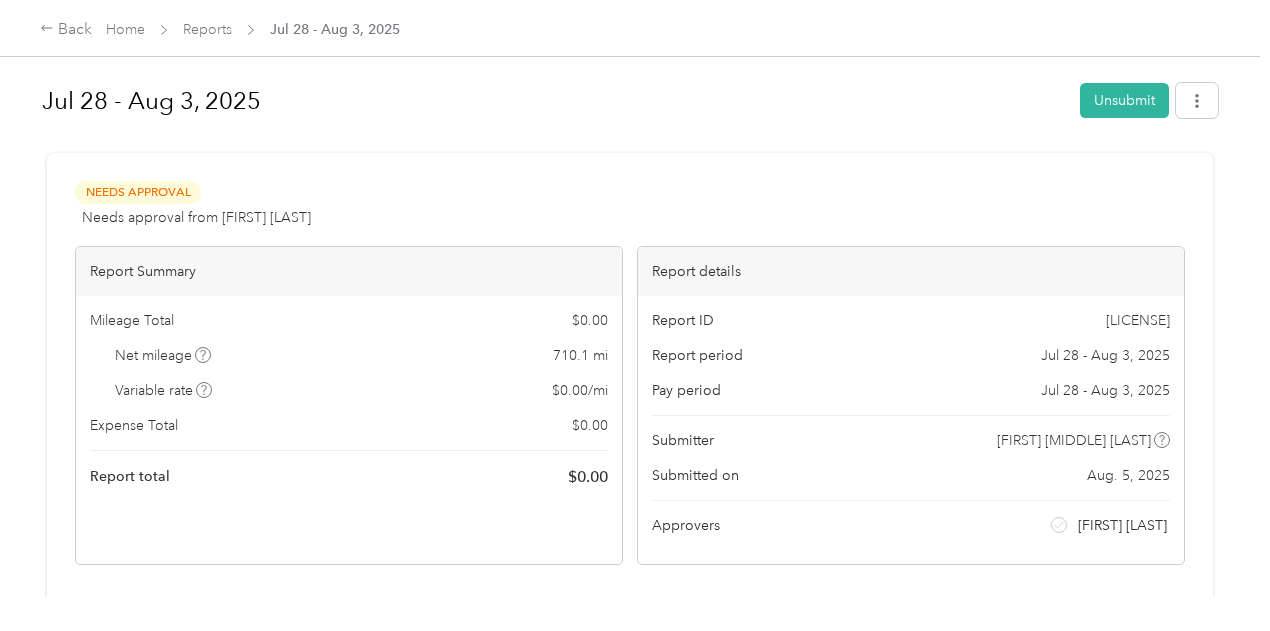 click on "[NAME] Reports [DATE] - [DATE]" at bounding box center (635, 28) 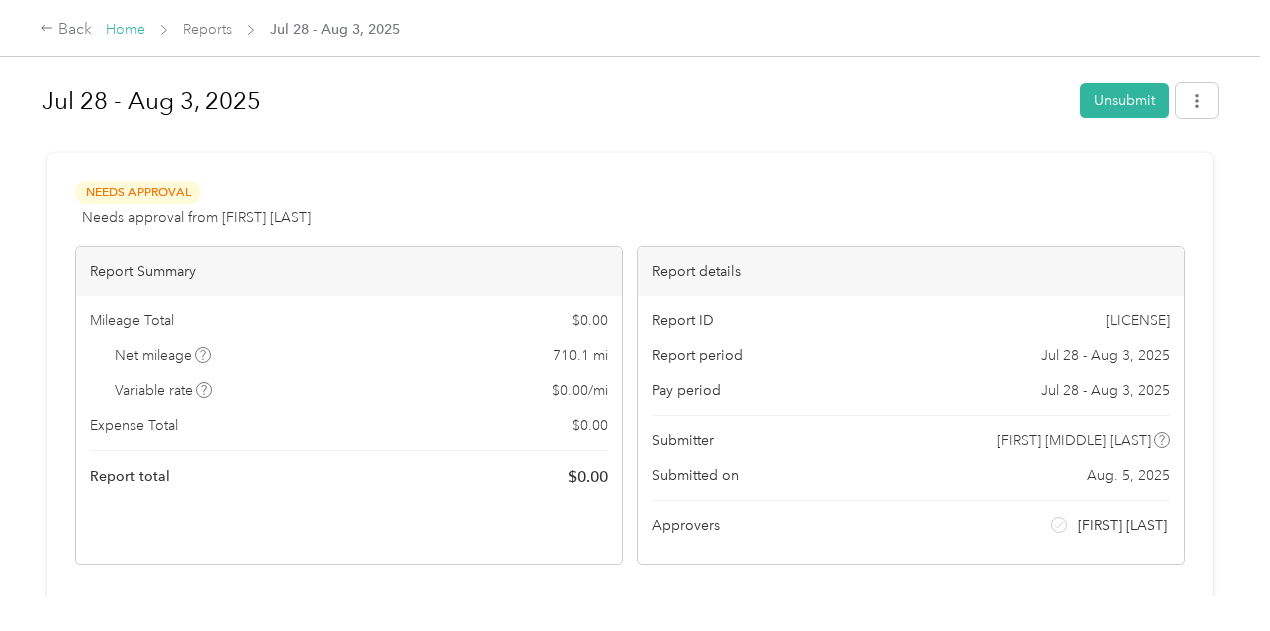 click on "Home" at bounding box center [125, 29] 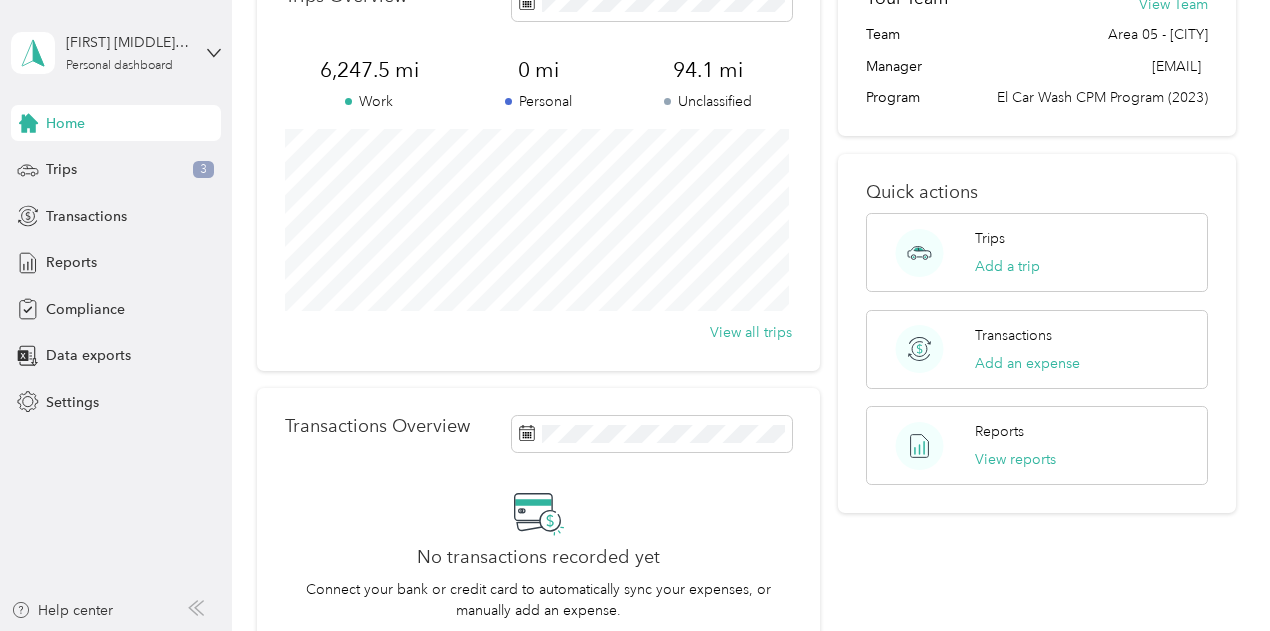scroll, scrollTop: 0, scrollLeft: 0, axis: both 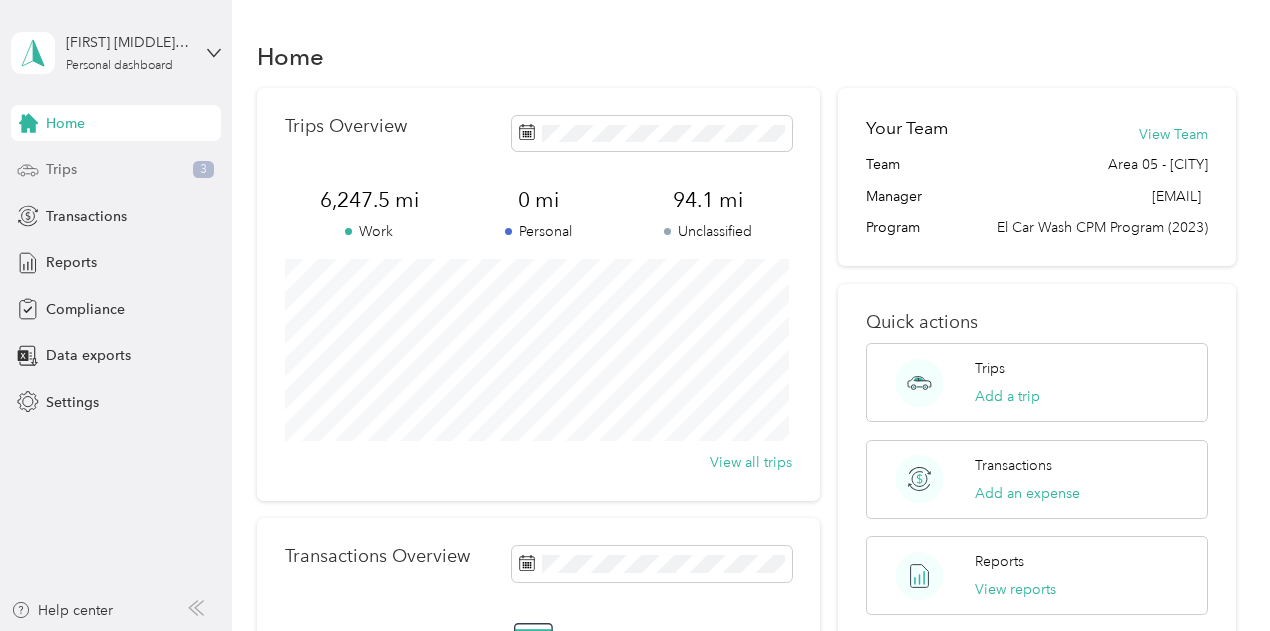 click on "Trips 3" at bounding box center [116, 170] 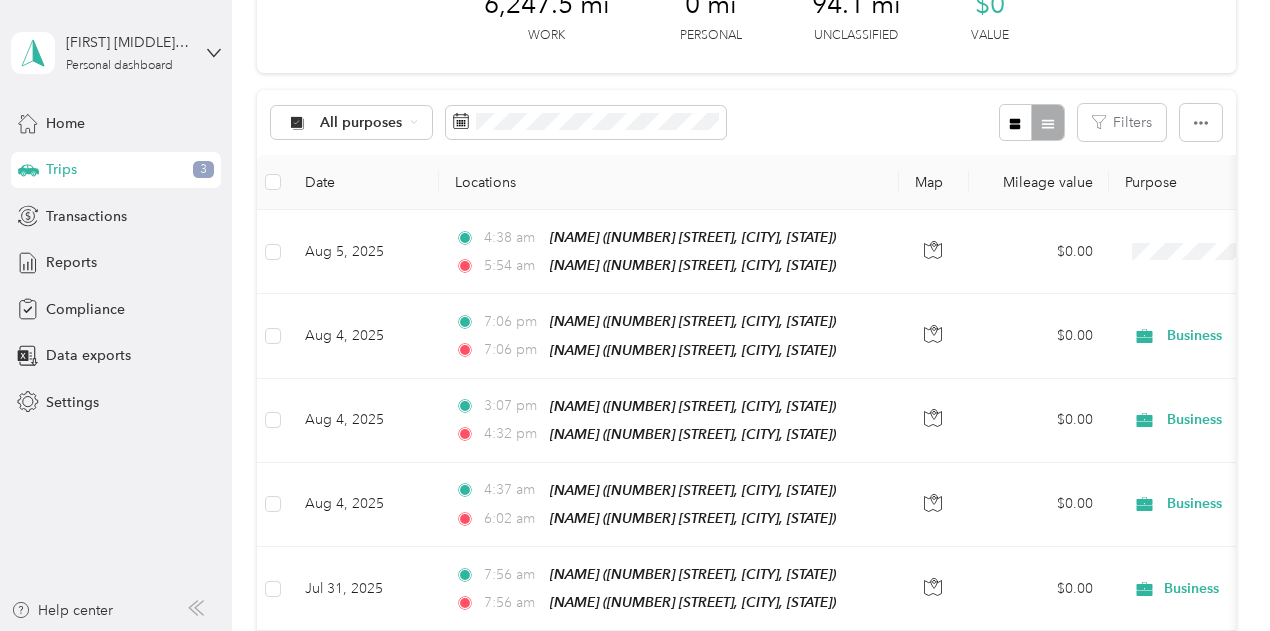 scroll, scrollTop: 142, scrollLeft: 0, axis: vertical 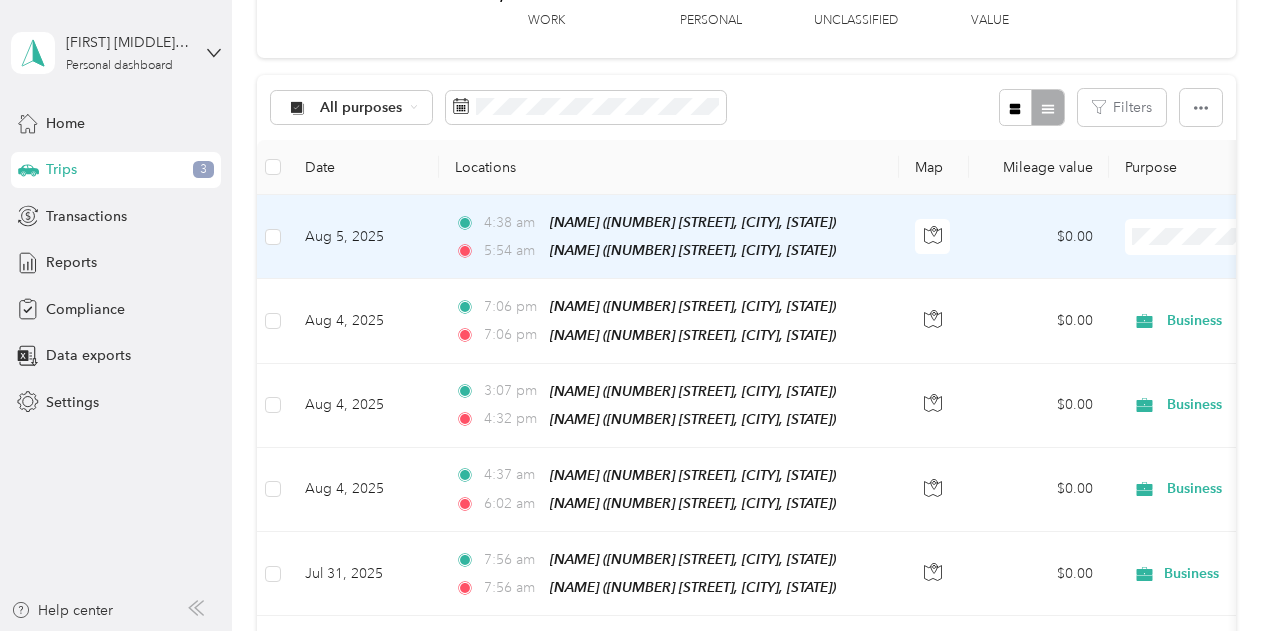 click at bounding box center (1249, 237) 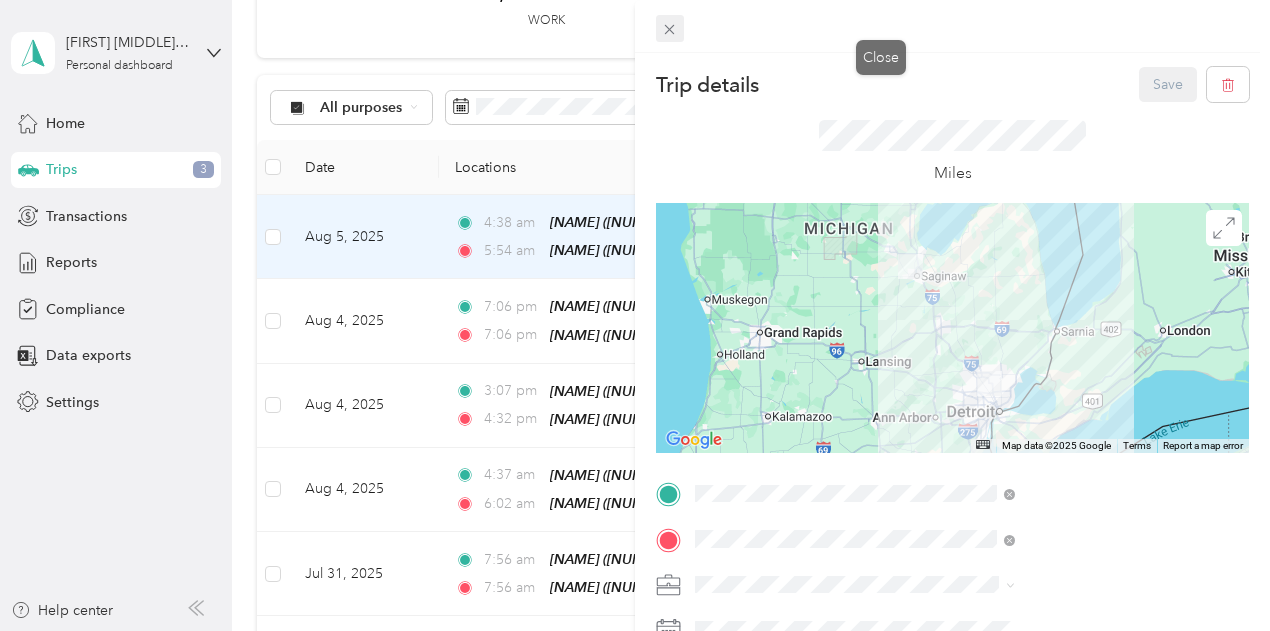 click at bounding box center (670, 29) 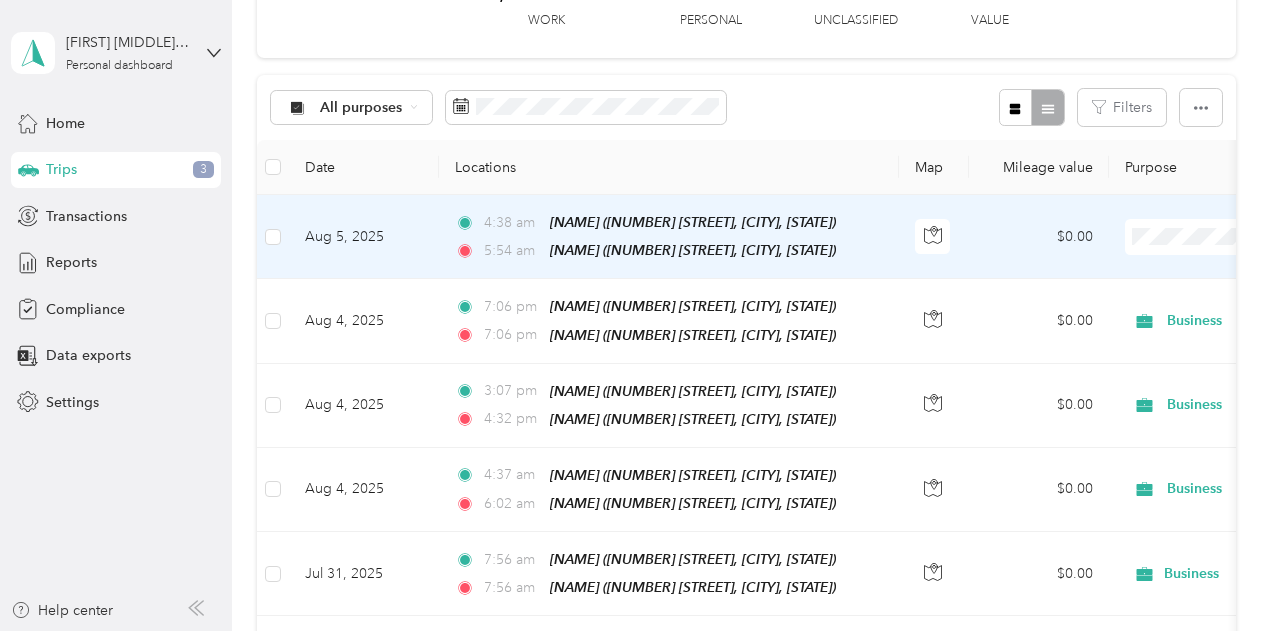 click at bounding box center (1249, 237) 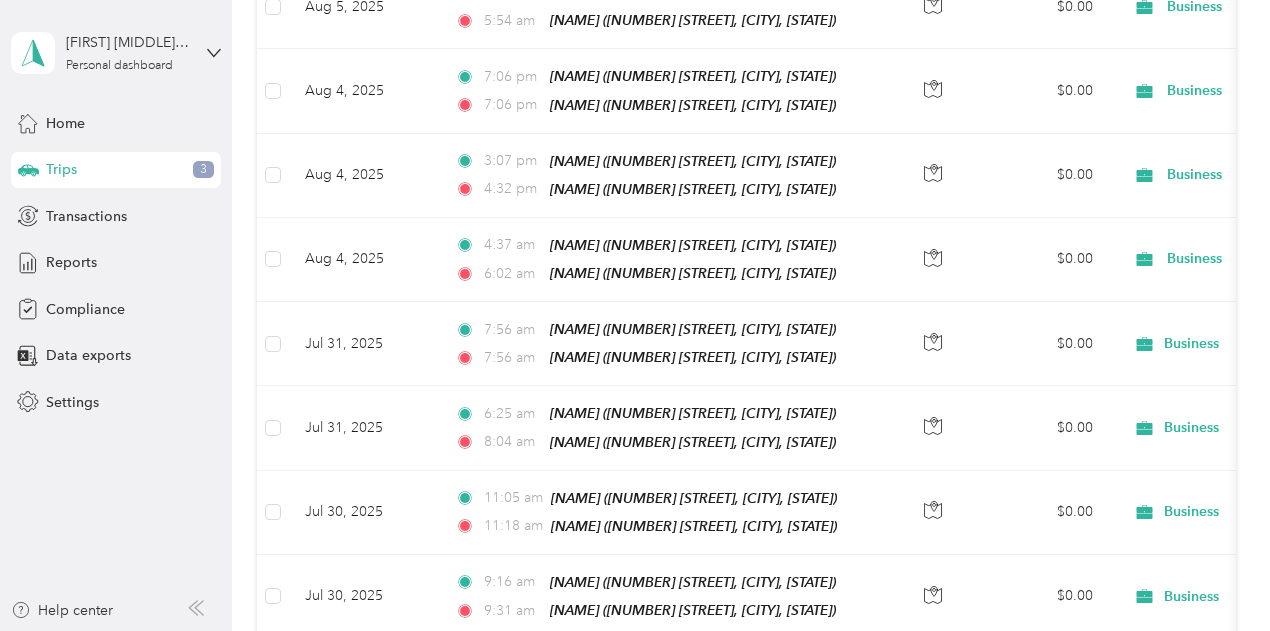 scroll, scrollTop: 0, scrollLeft: 0, axis: both 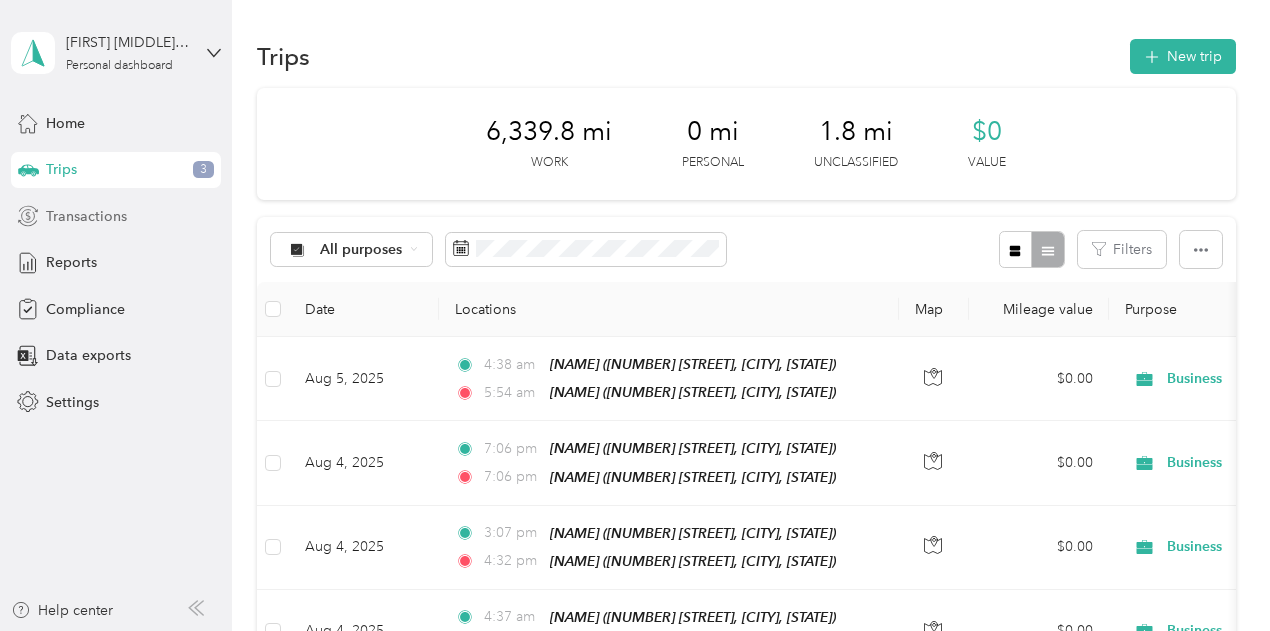 click on "Transactions" at bounding box center (86, 216) 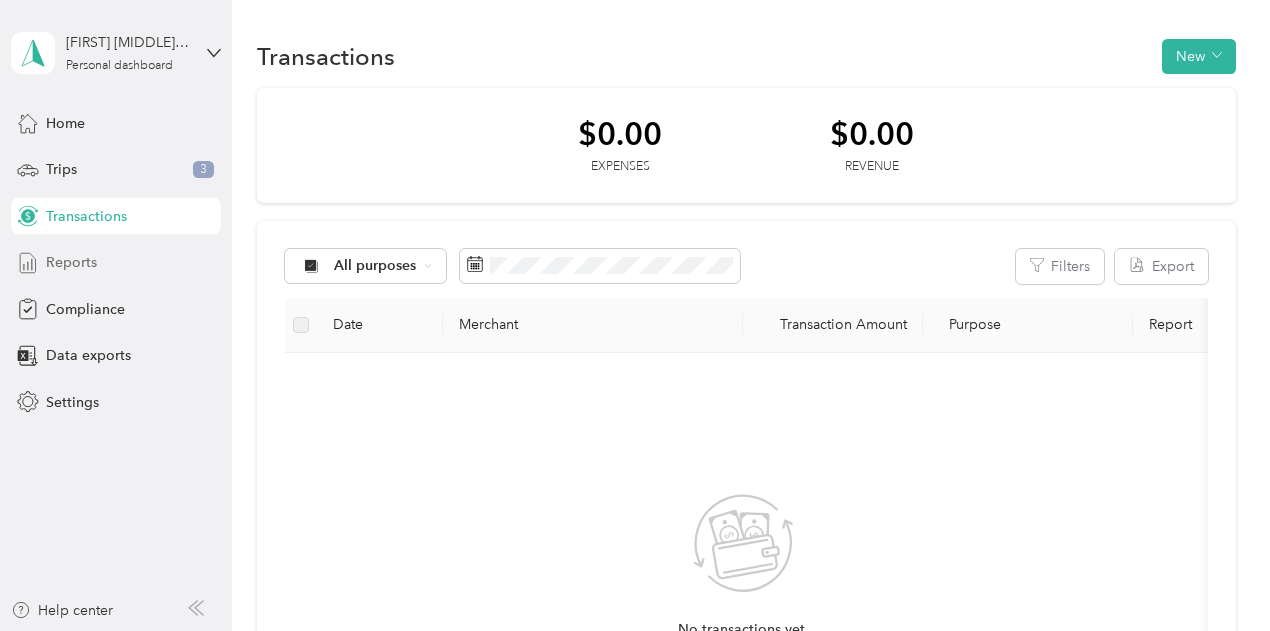 click on "Reports" at bounding box center (71, 262) 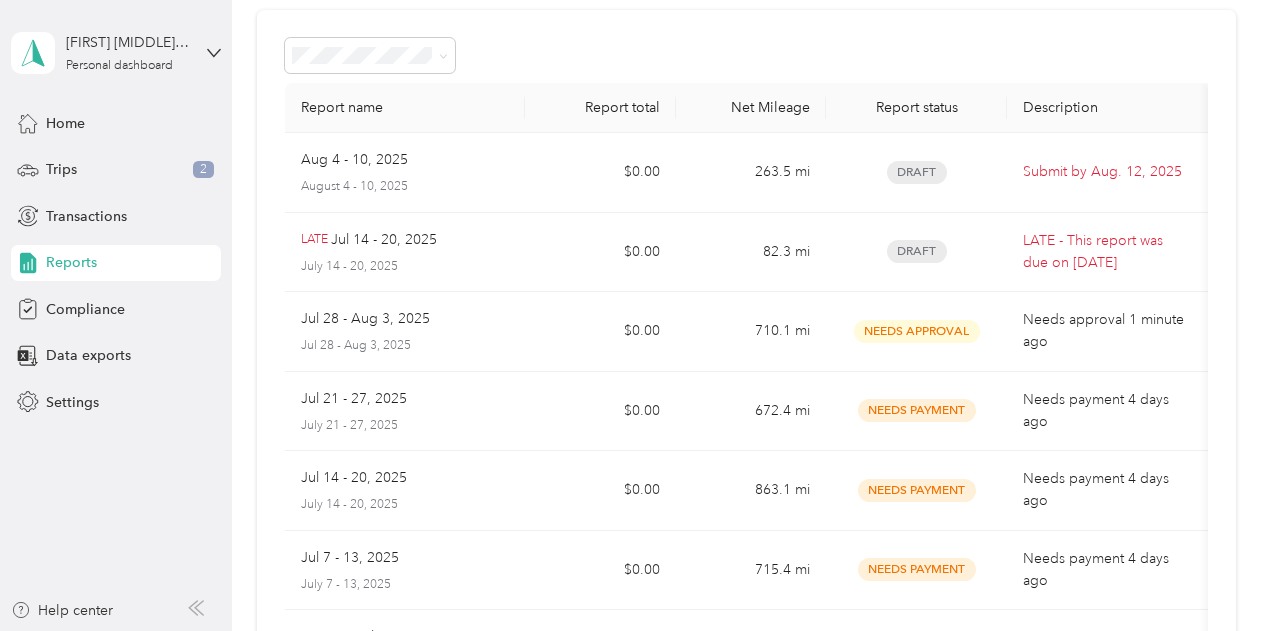 scroll, scrollTop: 0, scrollLeft: 0, axis: both 